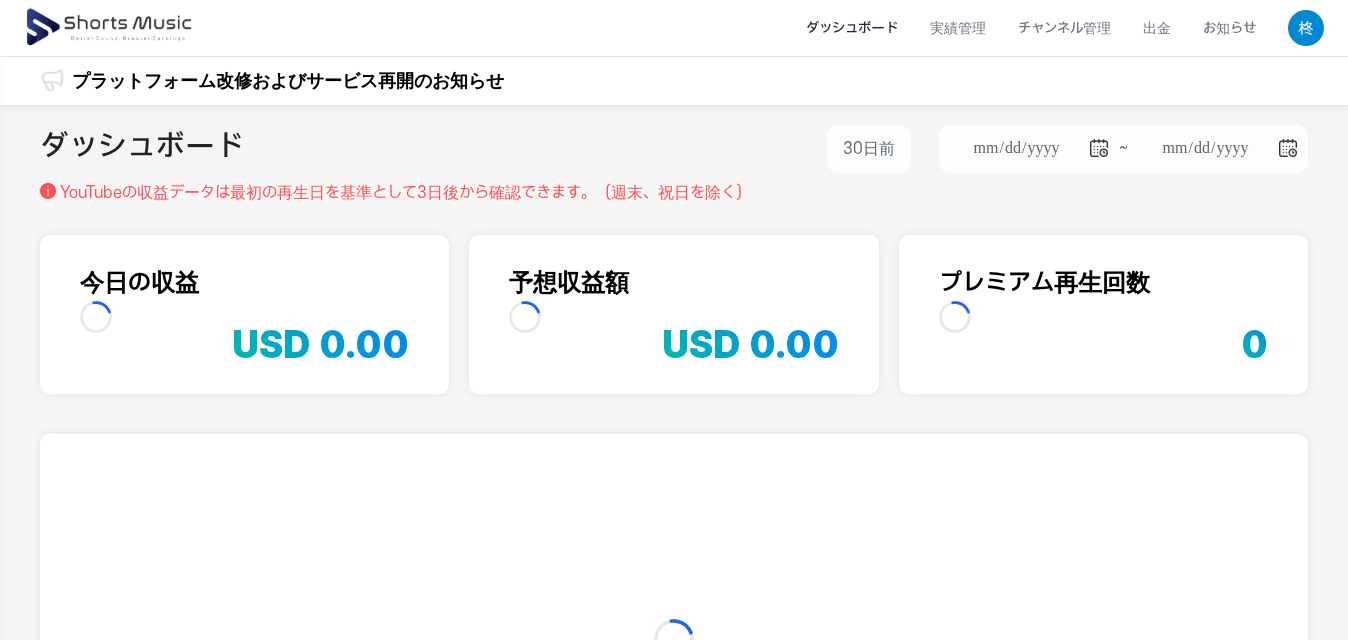 scroll, scrollTop: 0, scrollLeft: 0, axis: both 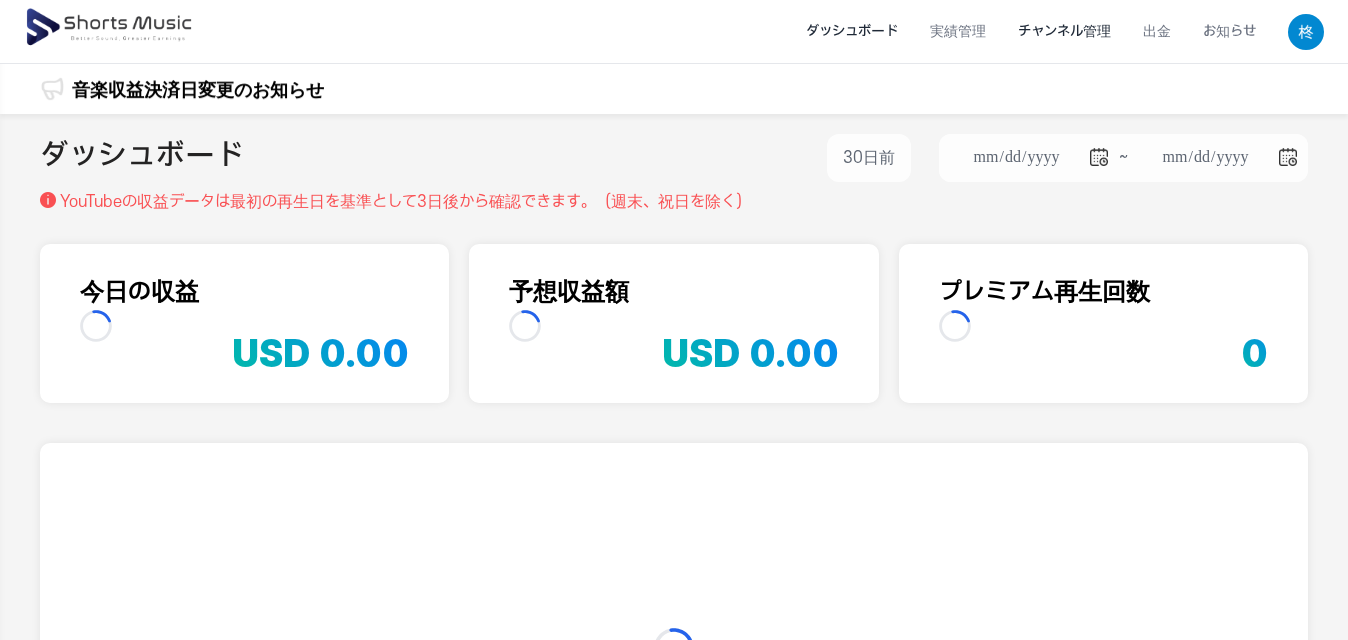 click on "チャンネル管理" at bounding box center (1064, 31) 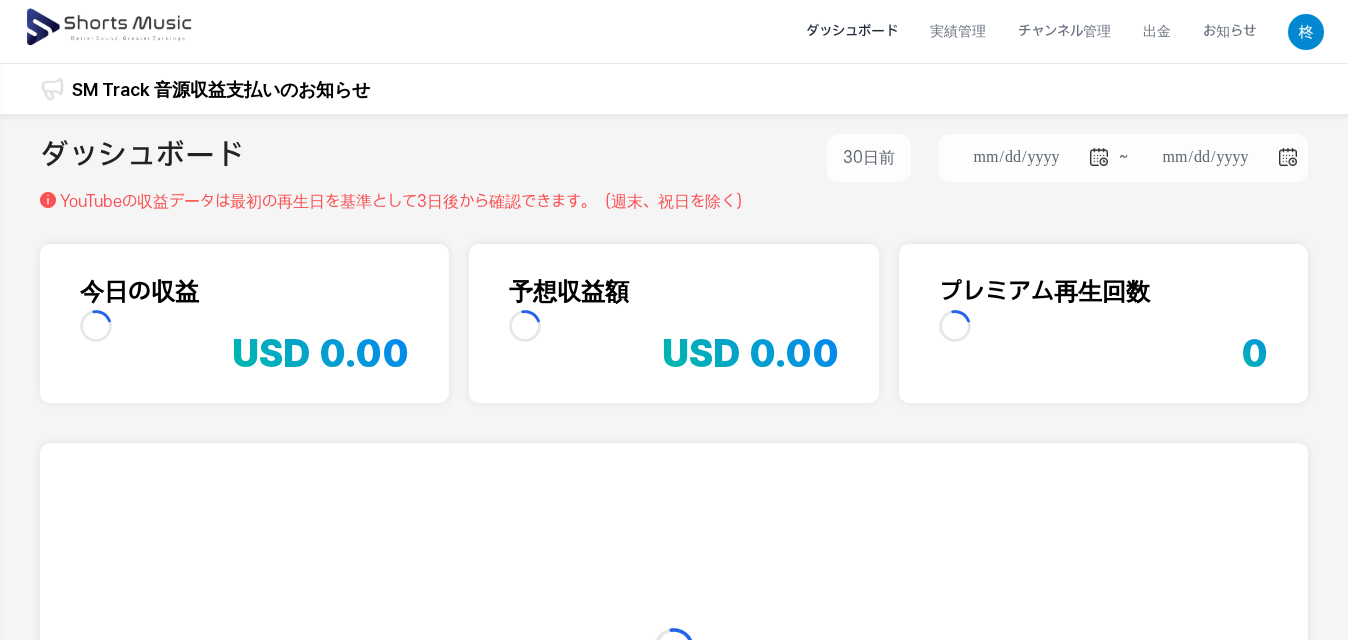 click at bounding box center (110, 28) 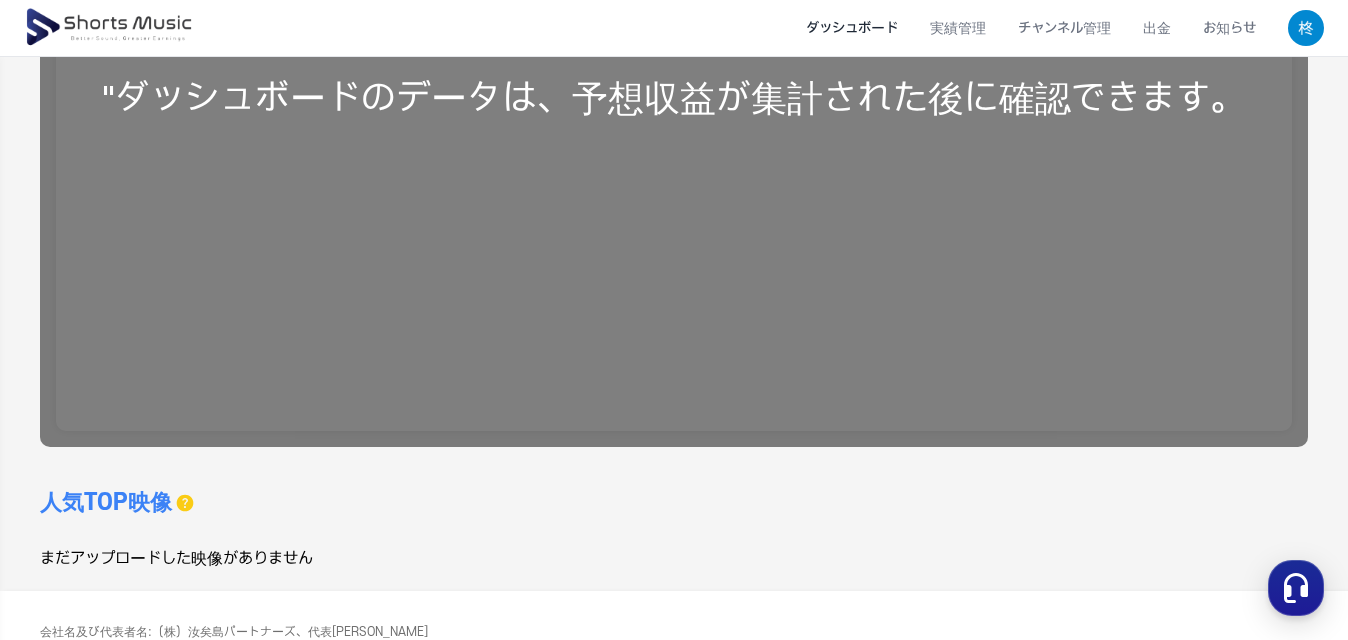 scroll, scrollTop: 500, scrollLeft: 0, axis: vertical 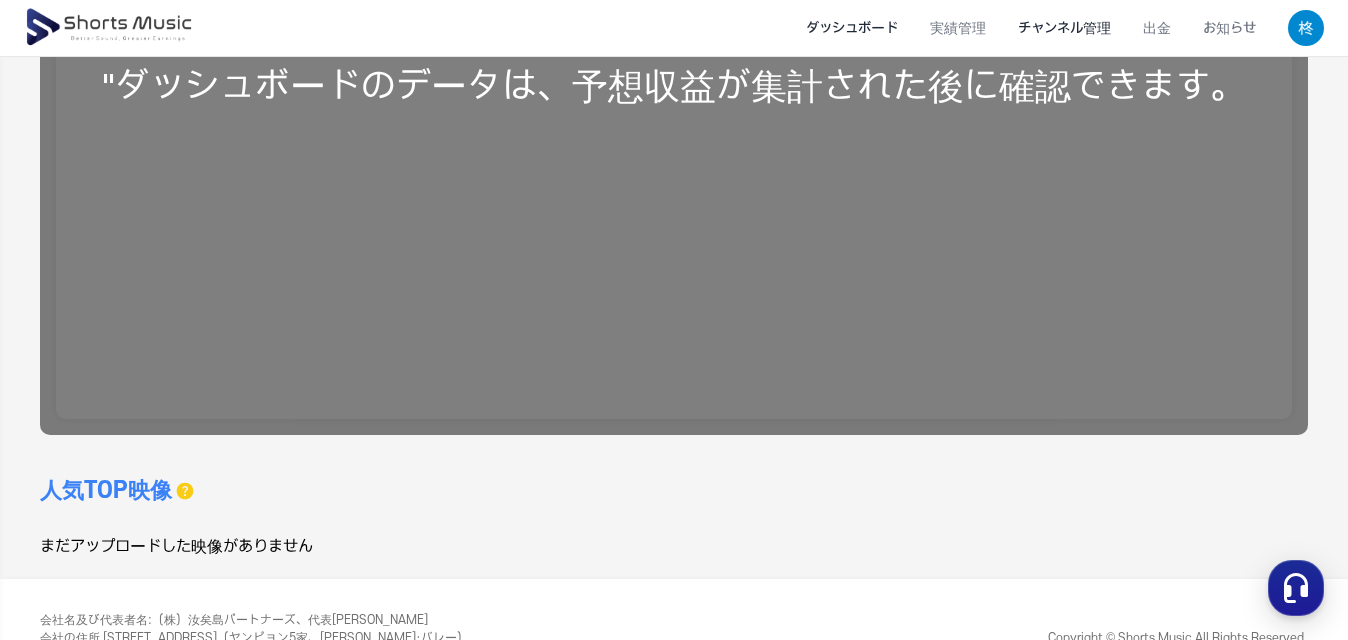 click on "チャンネル管理" at bounding box center (1064, 28) 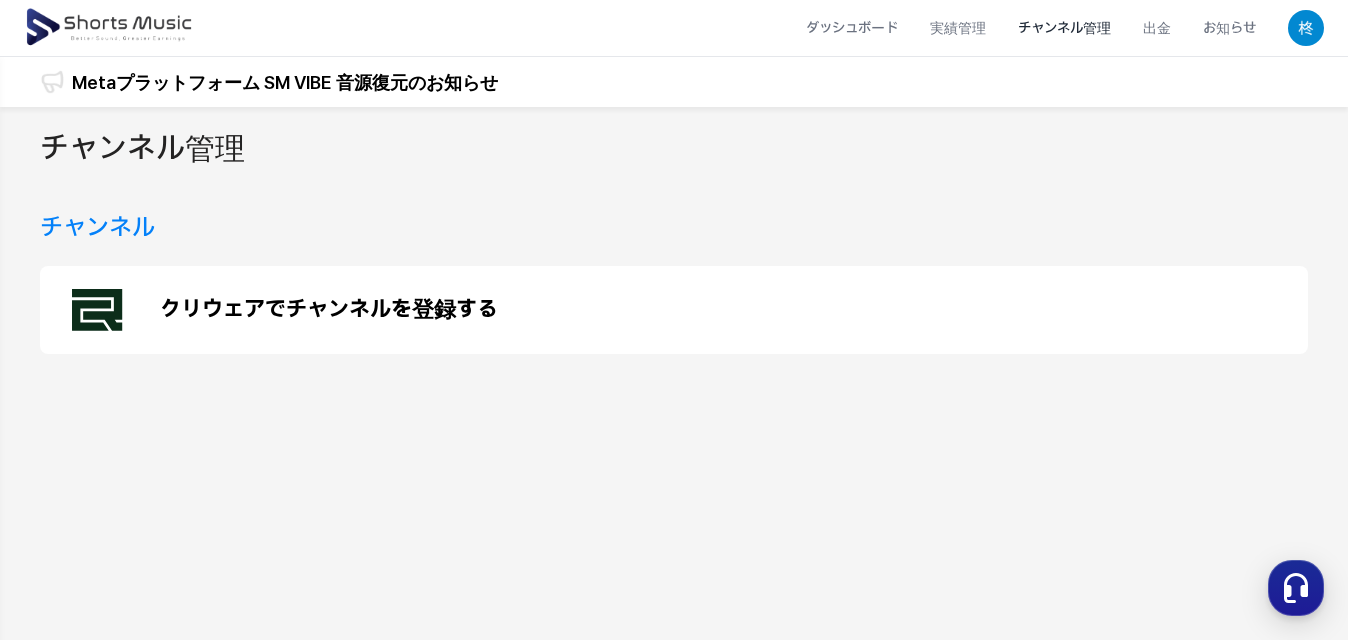 click on "クリウェアでチャンネルを登録する" at bounding box center [329, 310] 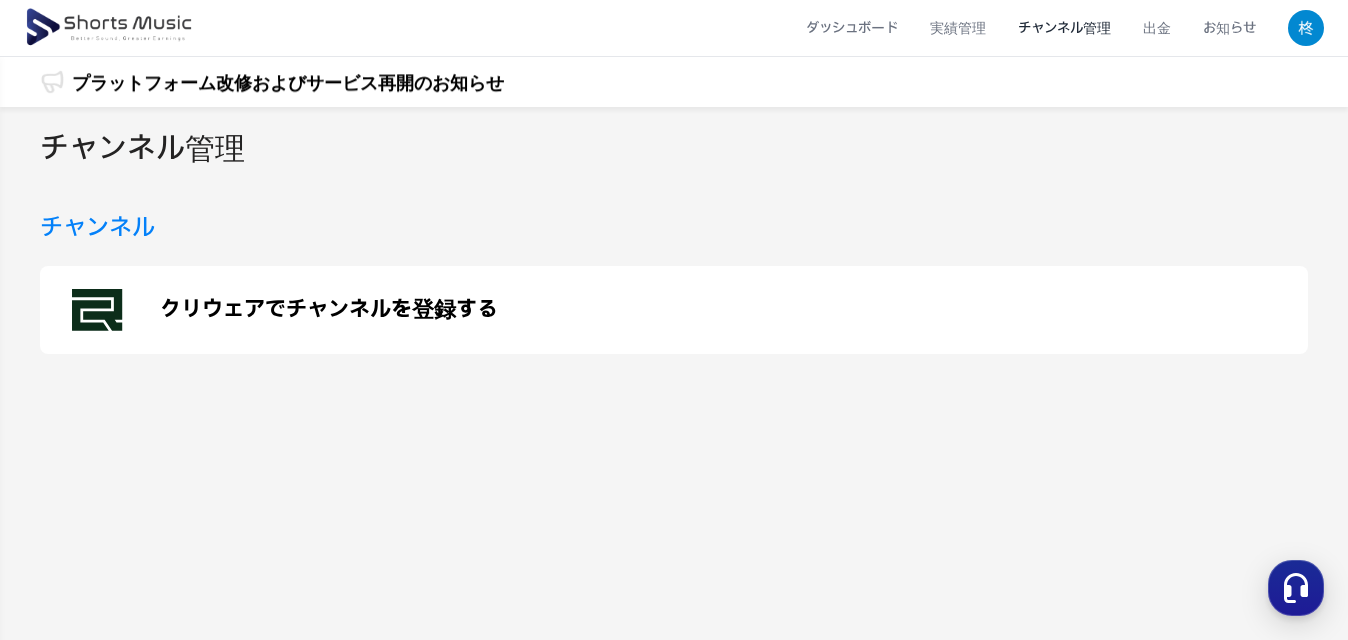 click at bounding box center [110, 28] 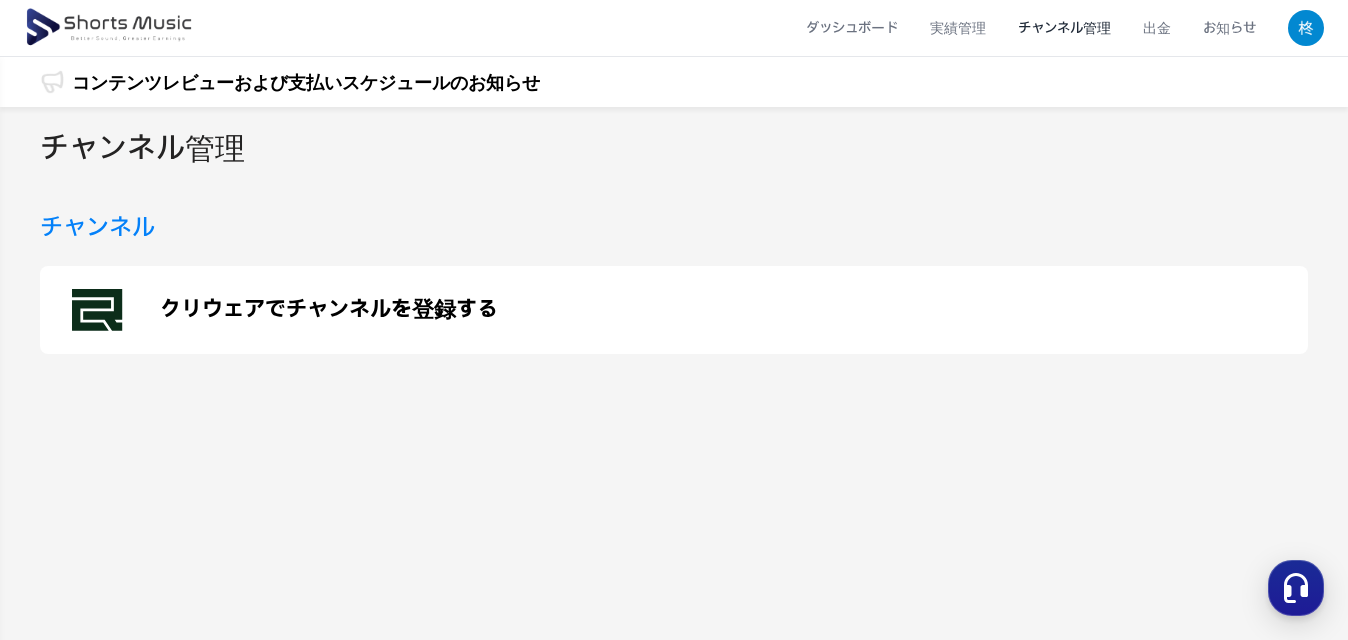 click at bounding box center (110, 28) 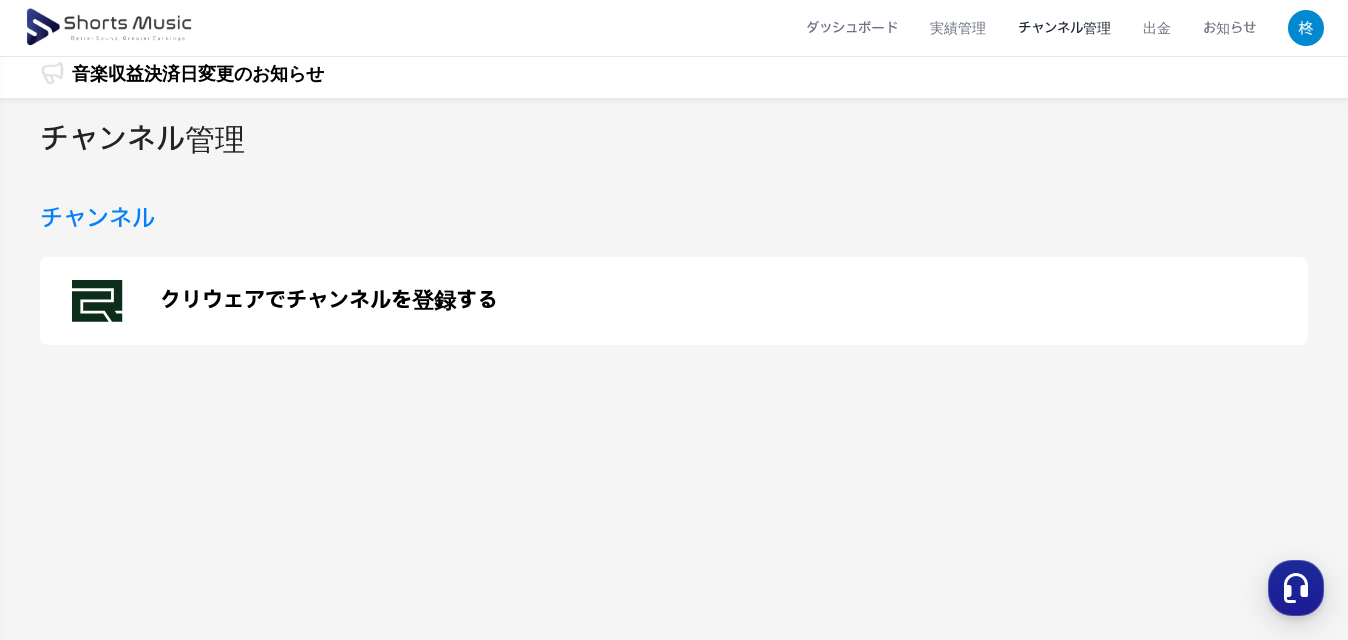 scroll, scrollTop: 0, scrollLeft: 0, axis: both 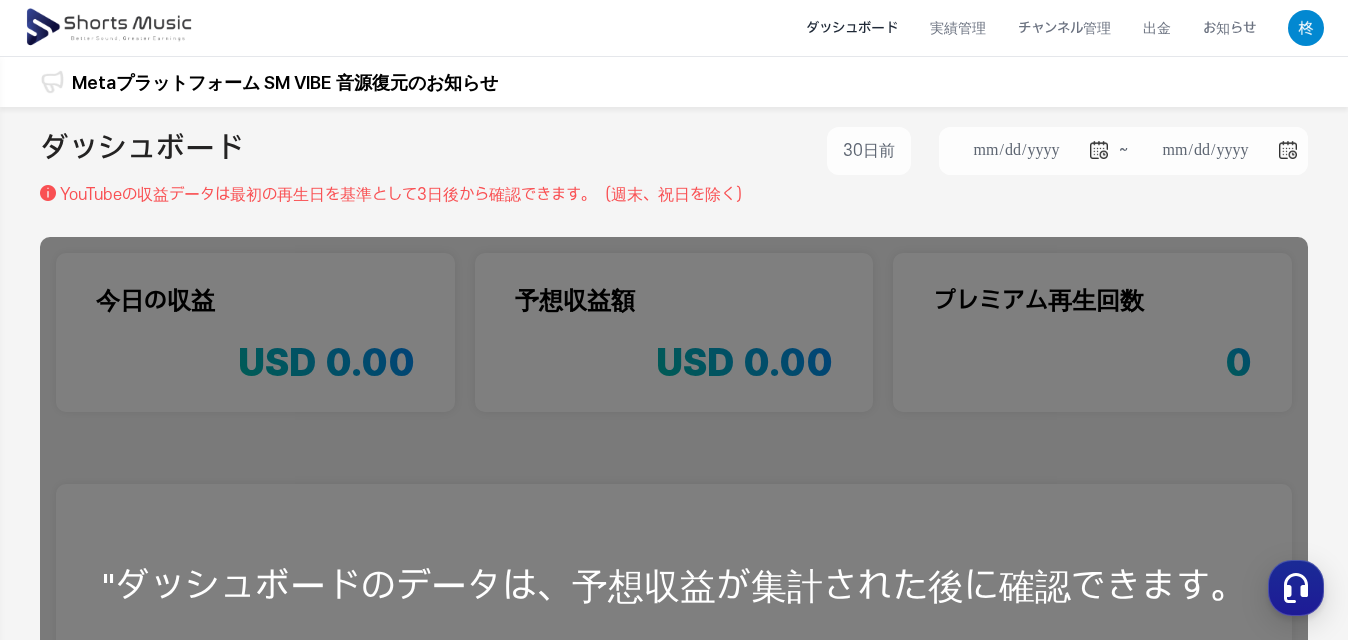 click at bounding box center [110, 28] 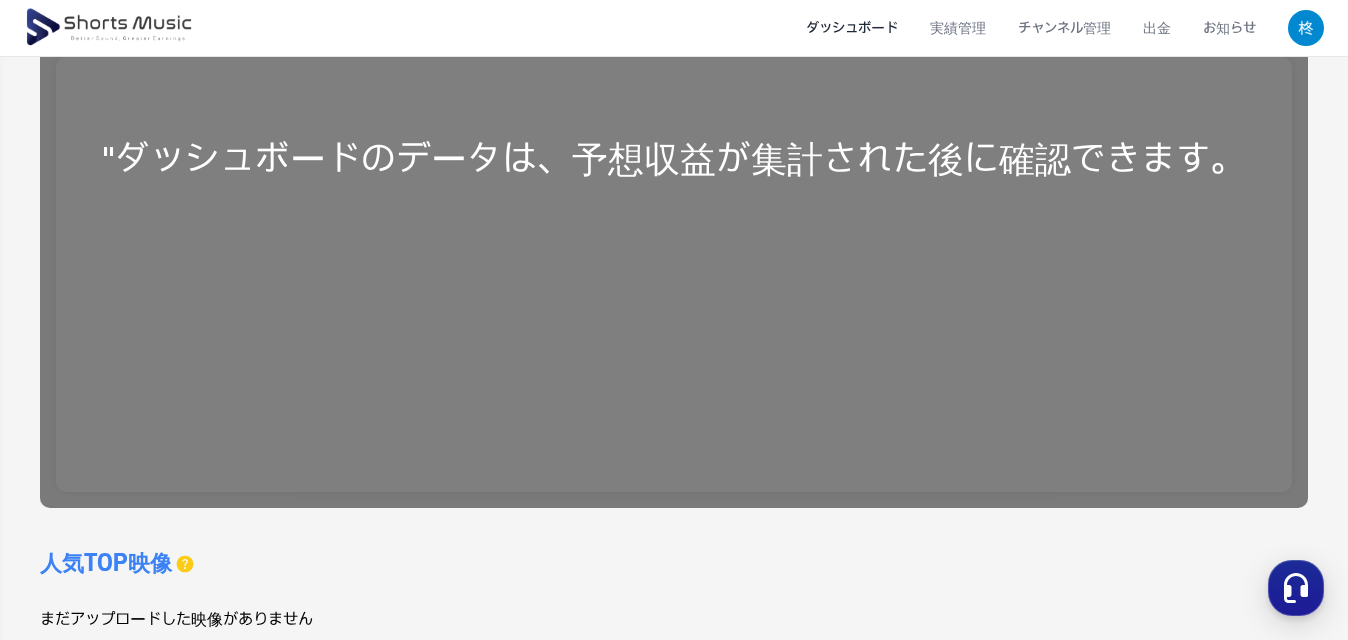 scroll, scrollTop: 575, scrollLeft: 0, axis: vertical 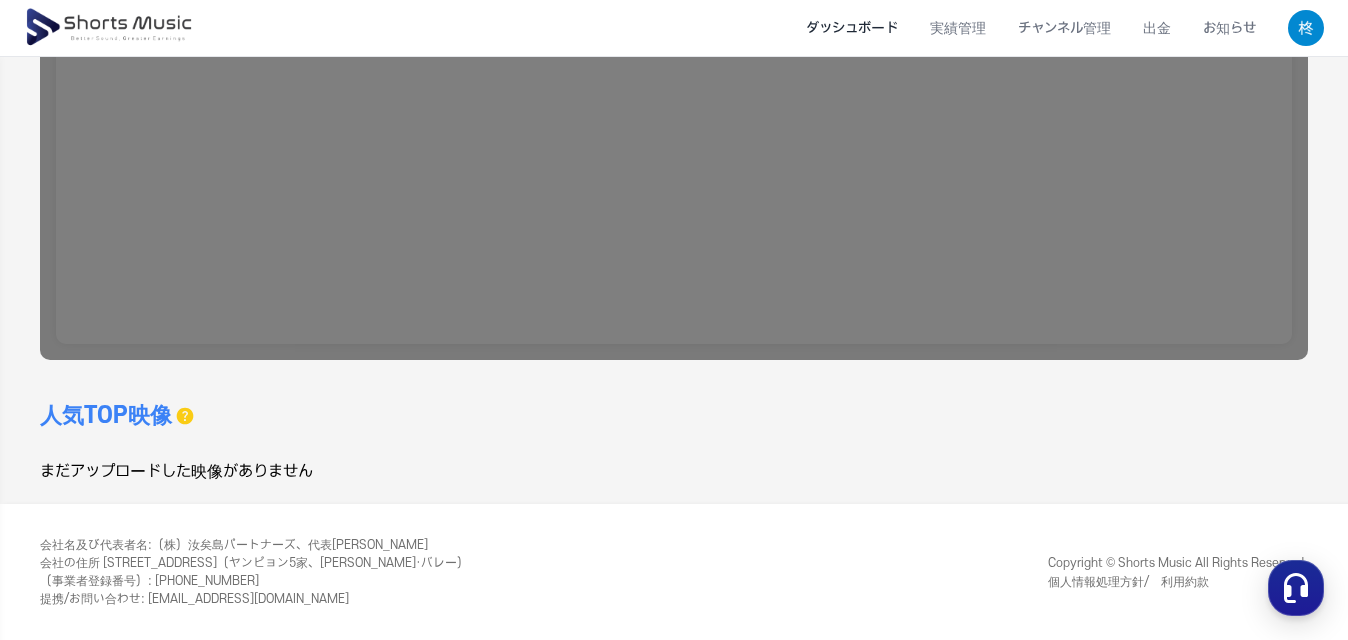 click at bounding box center [1306, 28] 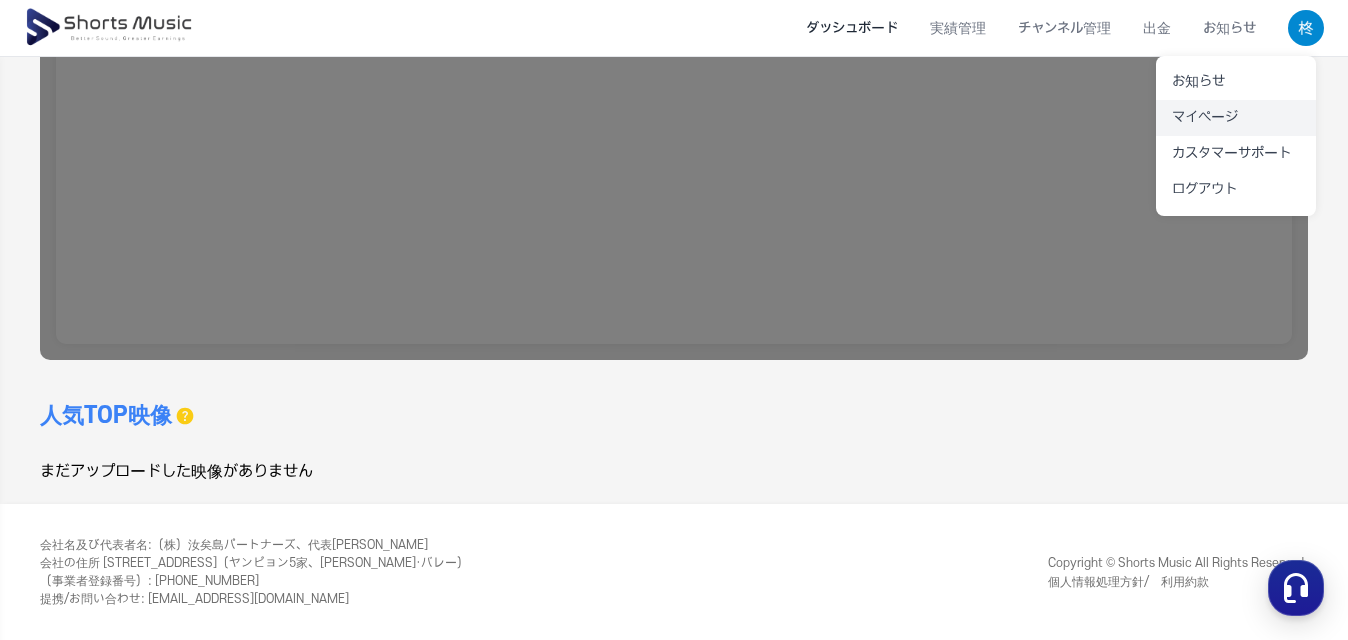 click on "マイページ" at bounding box center [1236, 118] 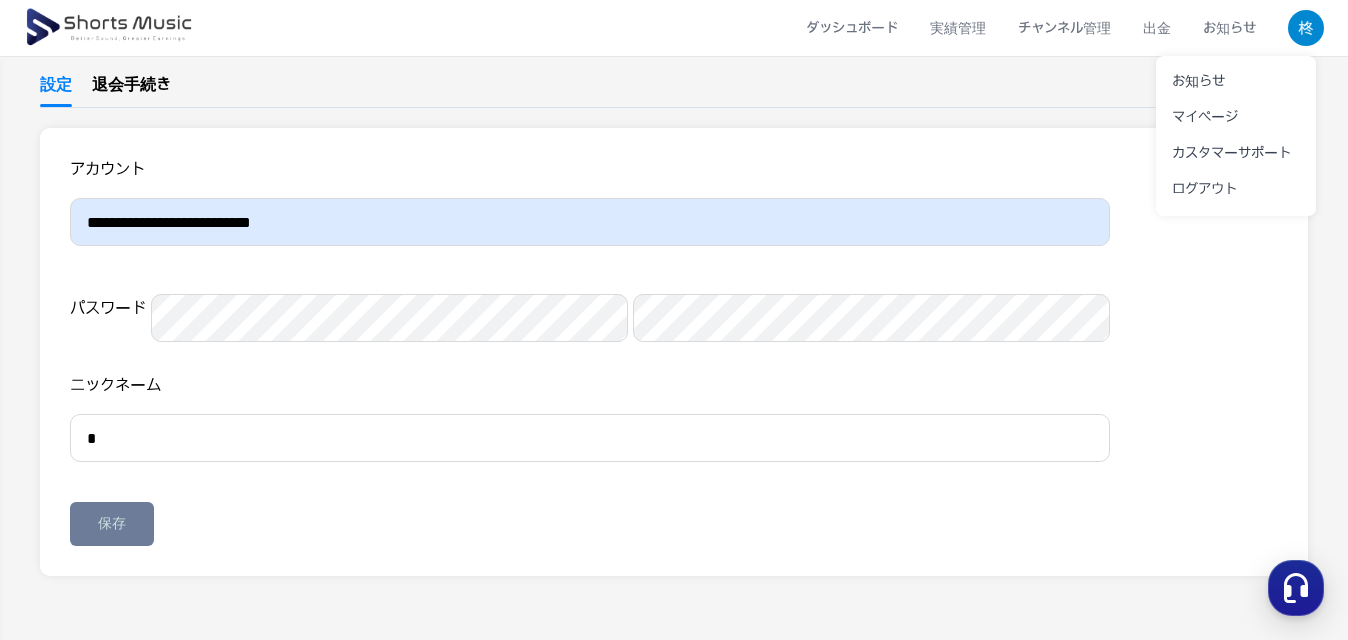 scroll, scrollTop: 0, scrollLeft: 0, axis: both 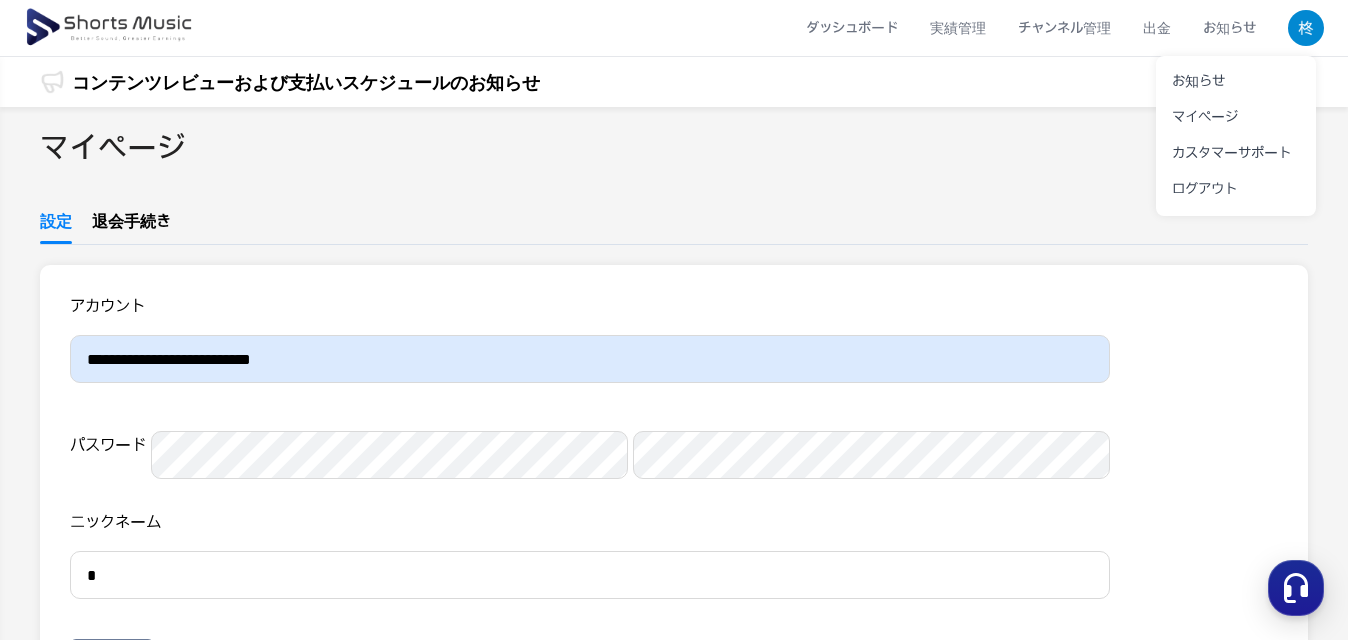 click at bounding box center (674, 320) 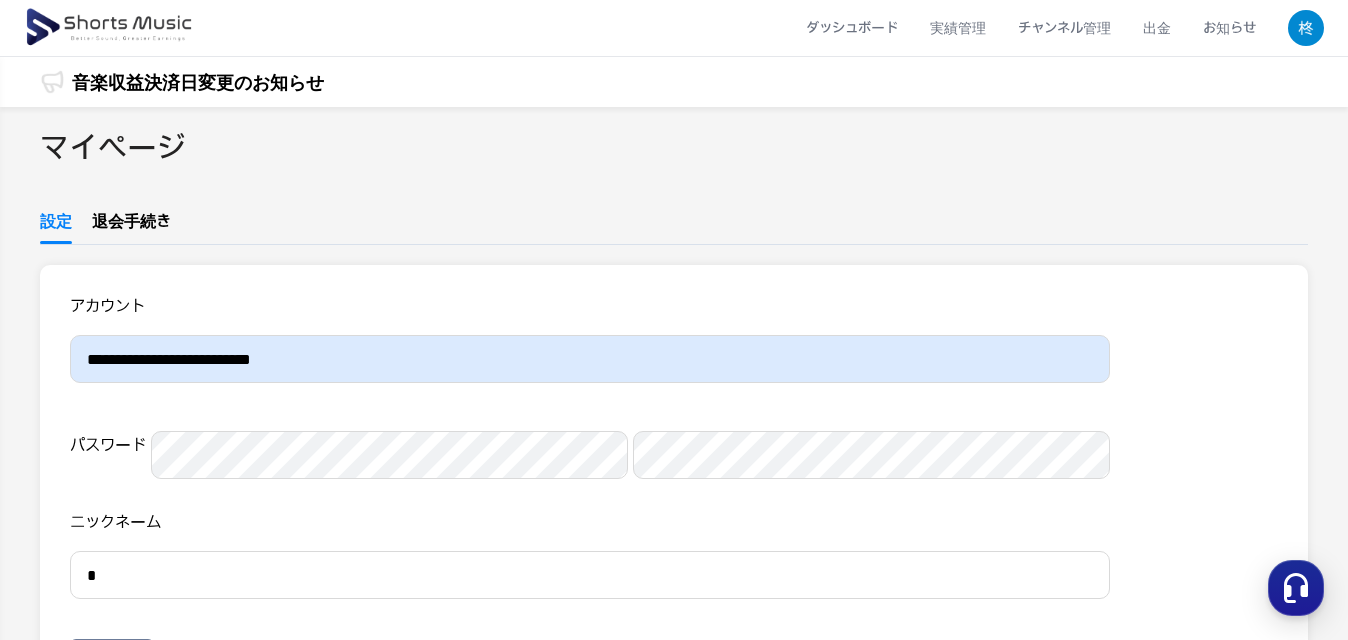 click at bounding box center (110, 28) 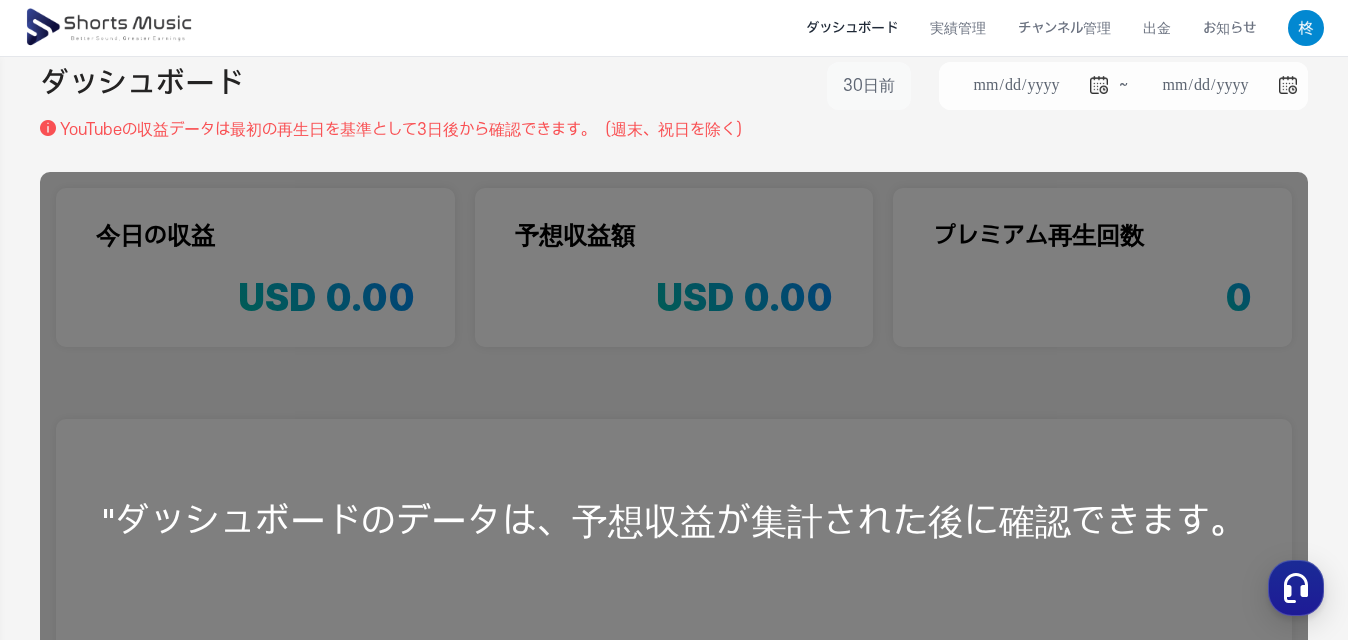 scroll, scrollTop: 0, scrollLeft: 0, axis: both 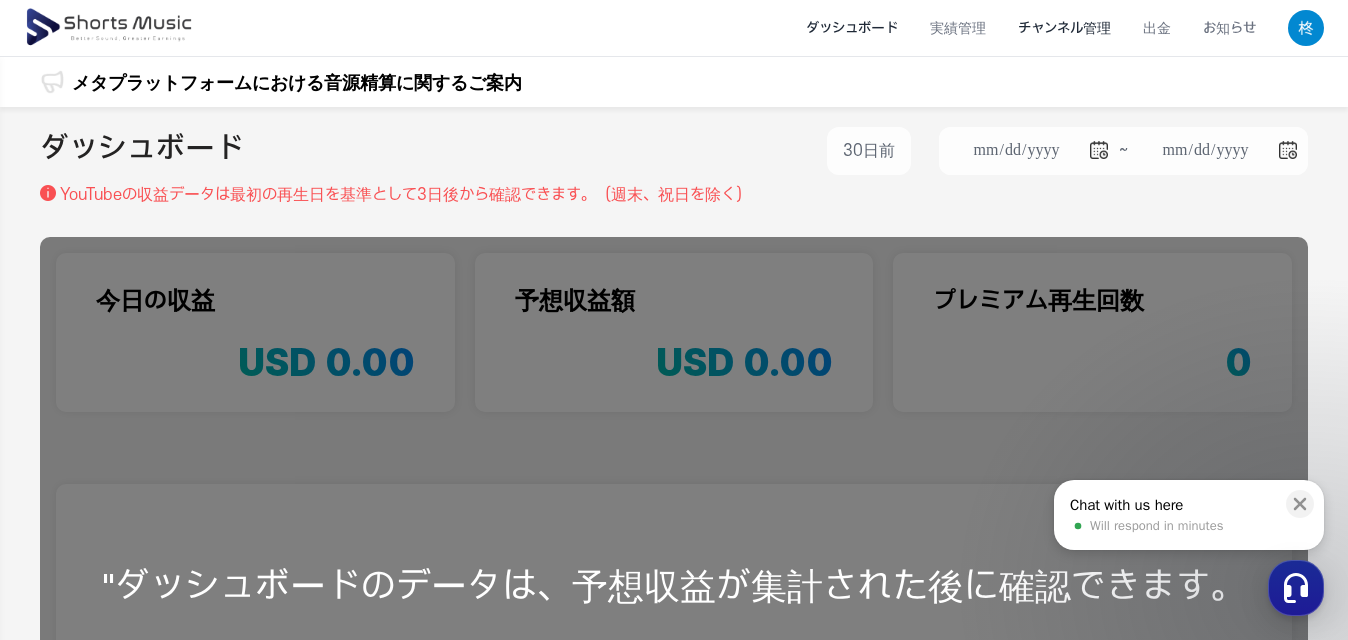 click on "チャンネル管理" at bounding box center [1064, 28] 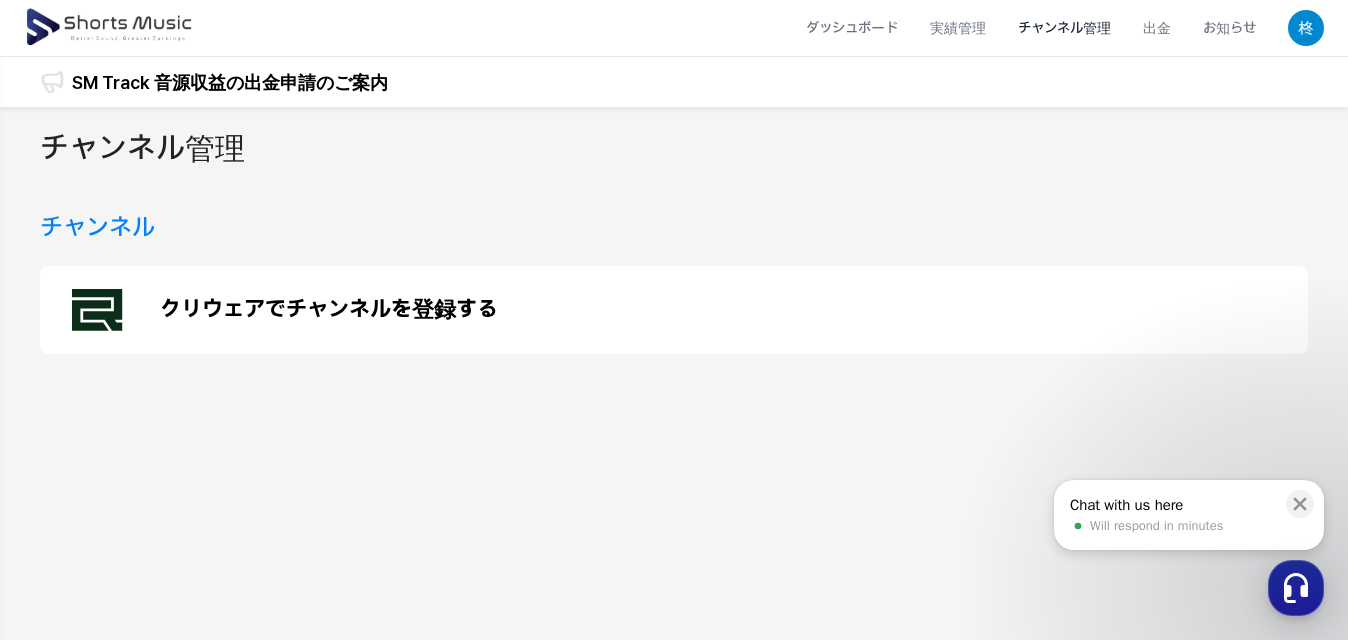 click on "クリウェアでチャンネルを登録する" at bounding box center [329, 310] 